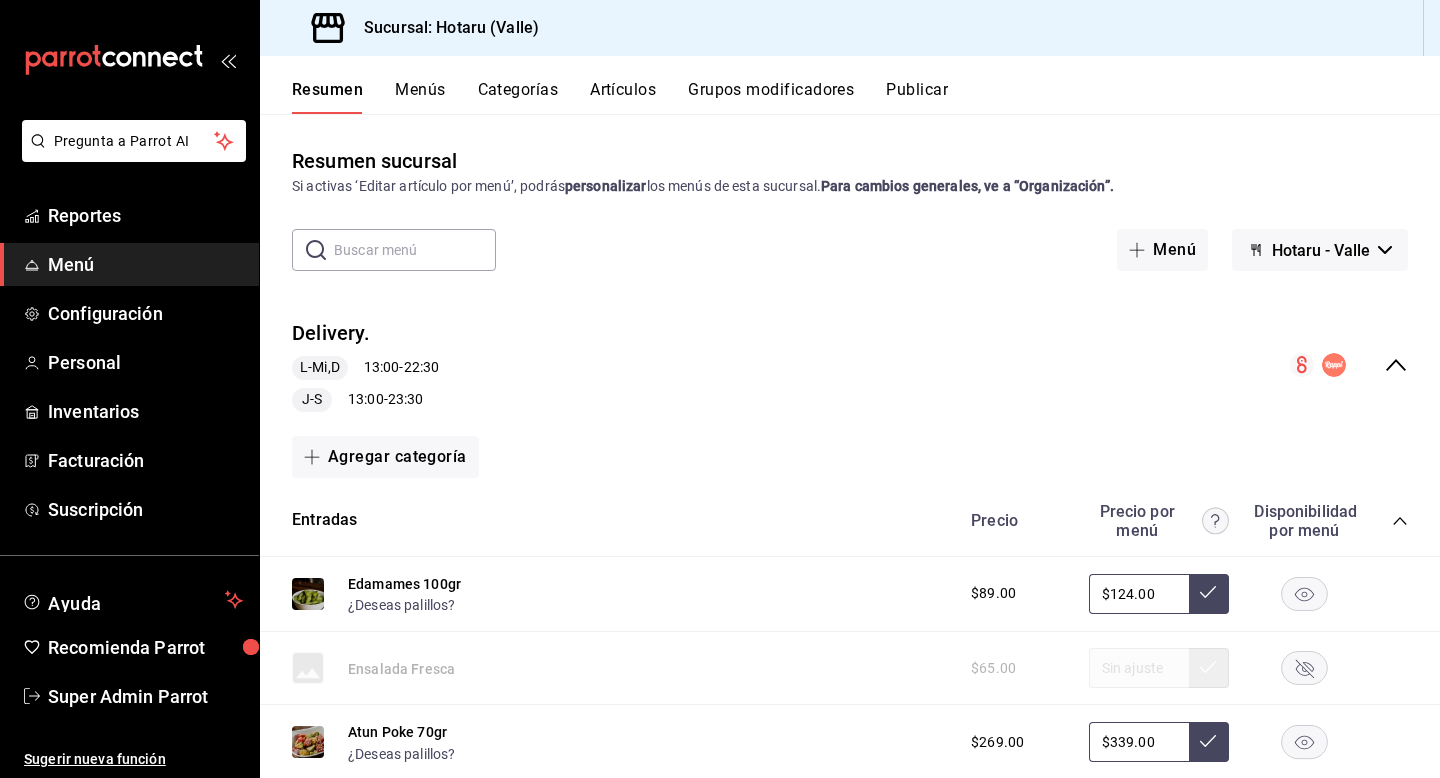 scroll, scrollTop: 0, scrollLeft: 0, axis: both 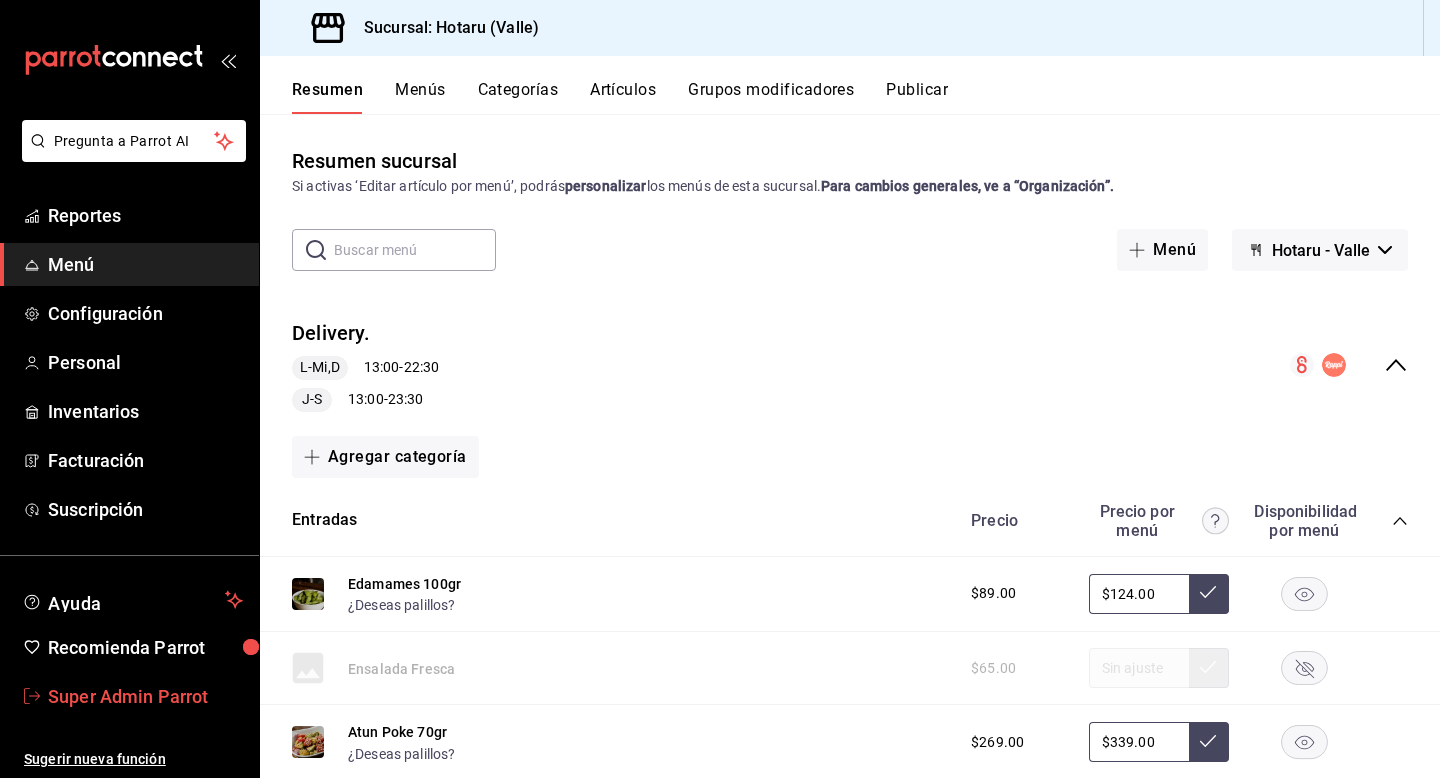 click on "Super Admin Parrot" at bounding box center [145, 696] 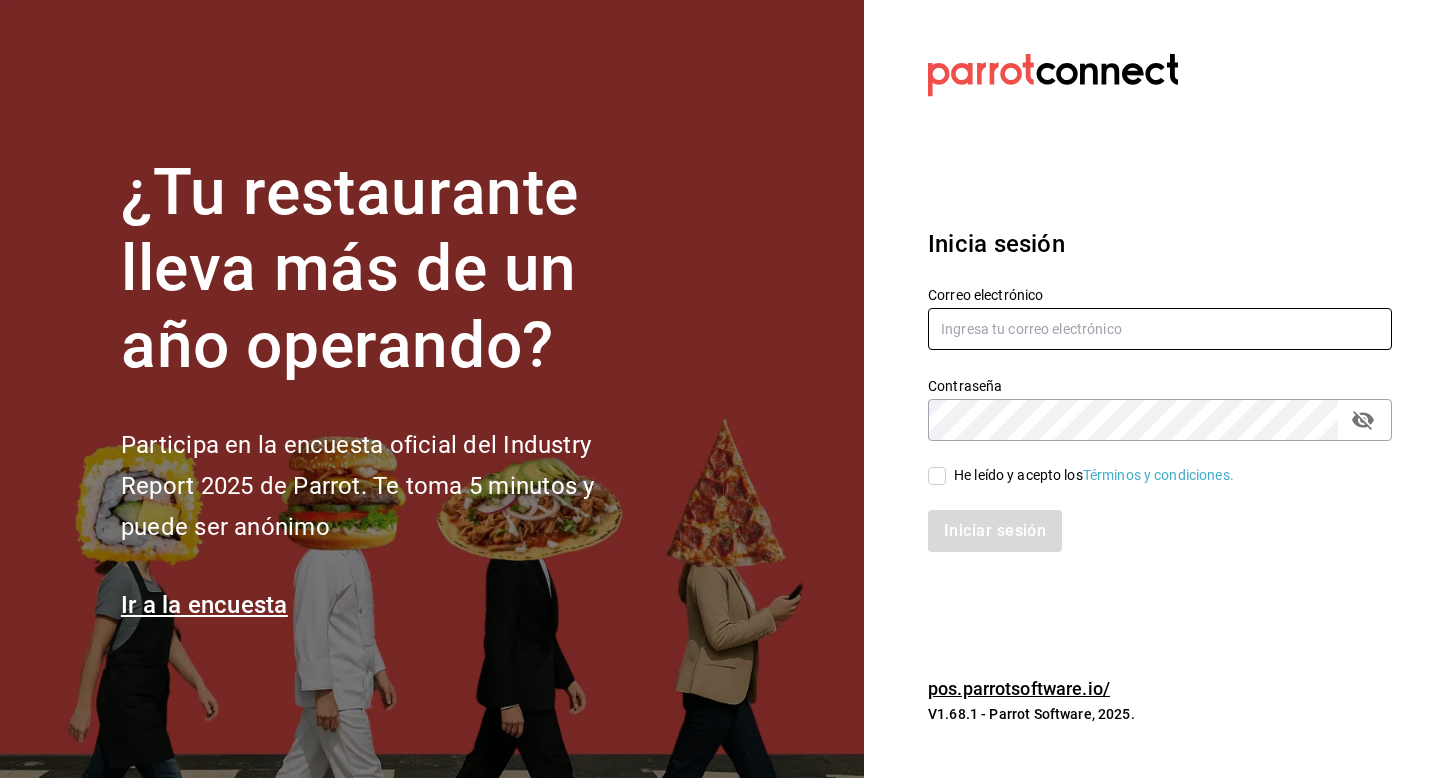 click at bounding box center [1160, 329] 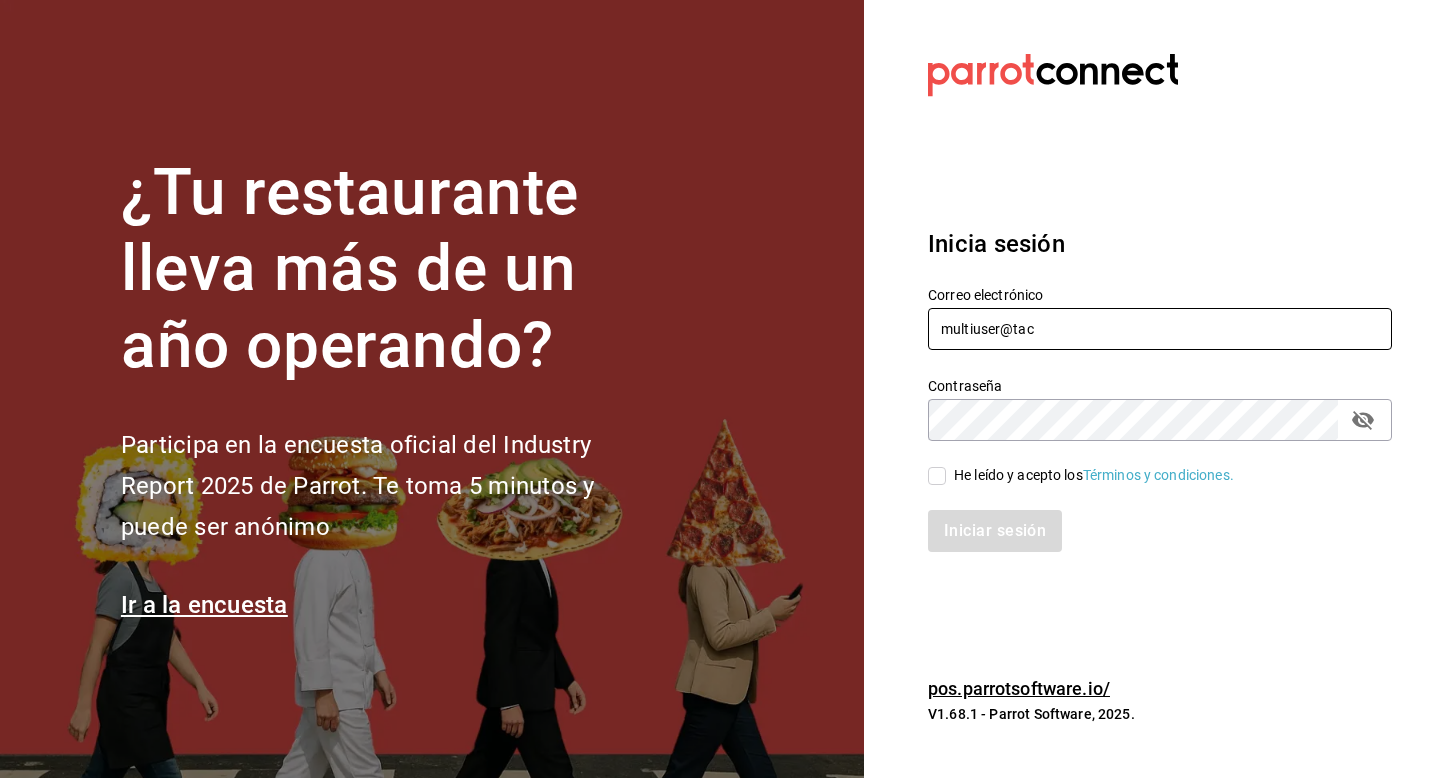 type on "[USERNAME]@[DOMAIN]" 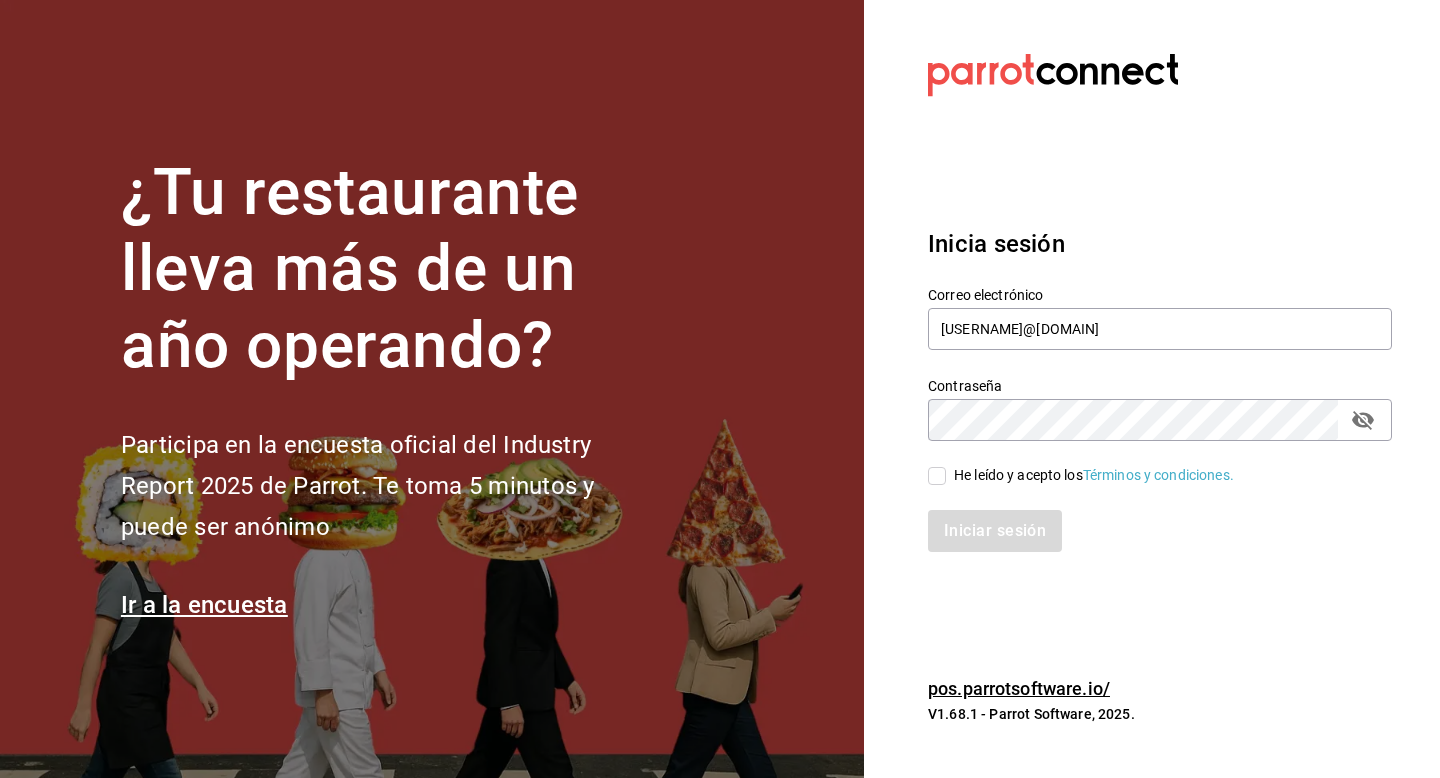 click on "Iniciar sesión" at bounding box center [1148, 519] 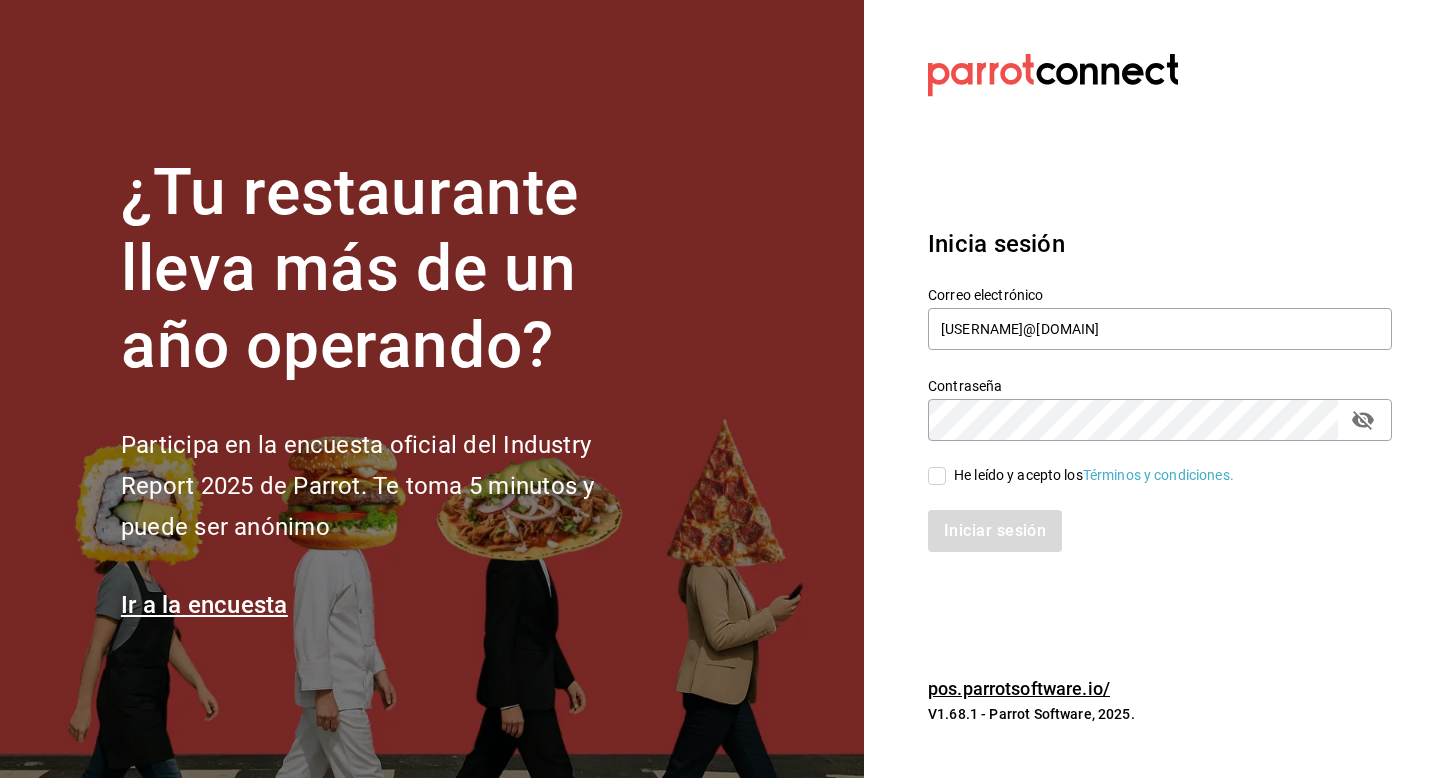 checkbox on "true" 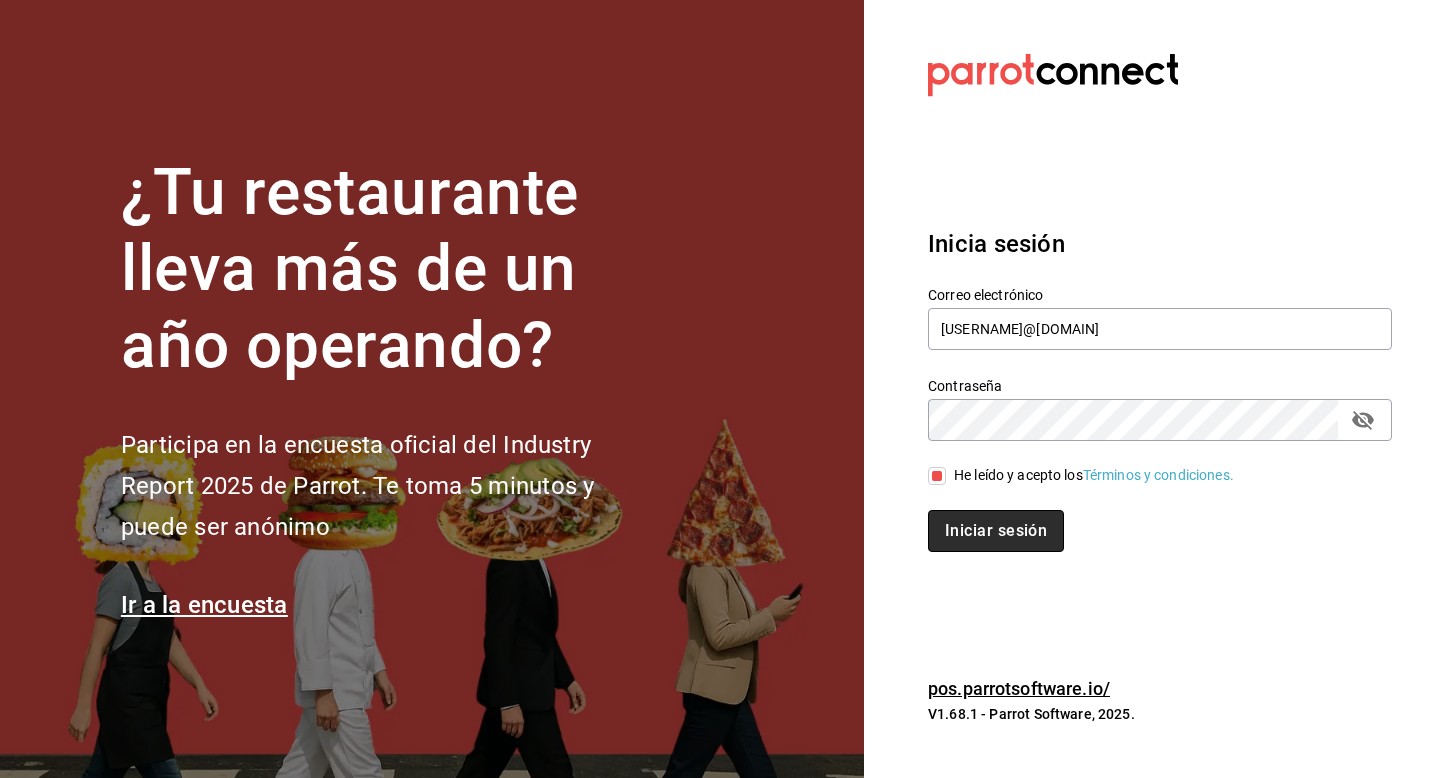 click on "Iniciar sesión" at bounding box center (996, 531) 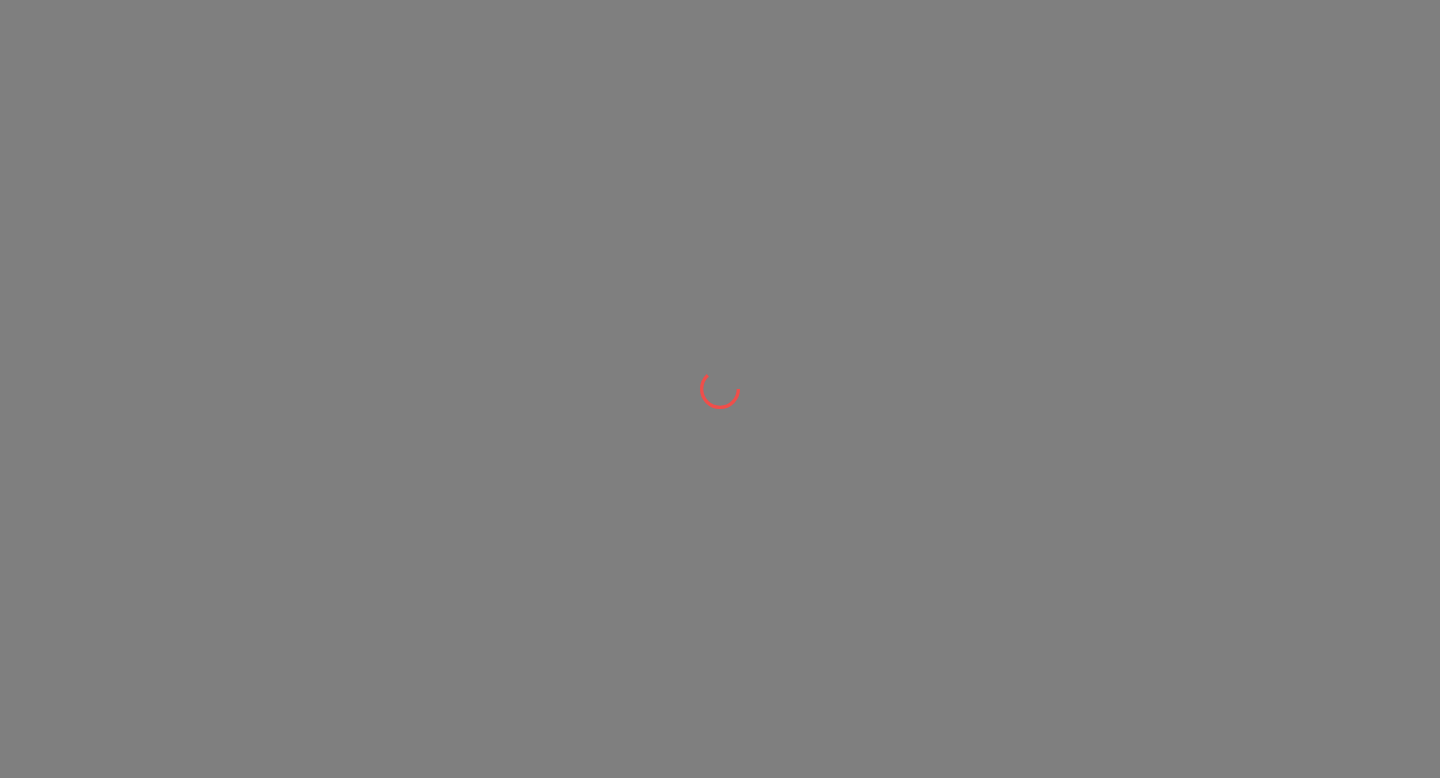 scroll, scrollTop: 0, scrollLeft: 0, axis: both 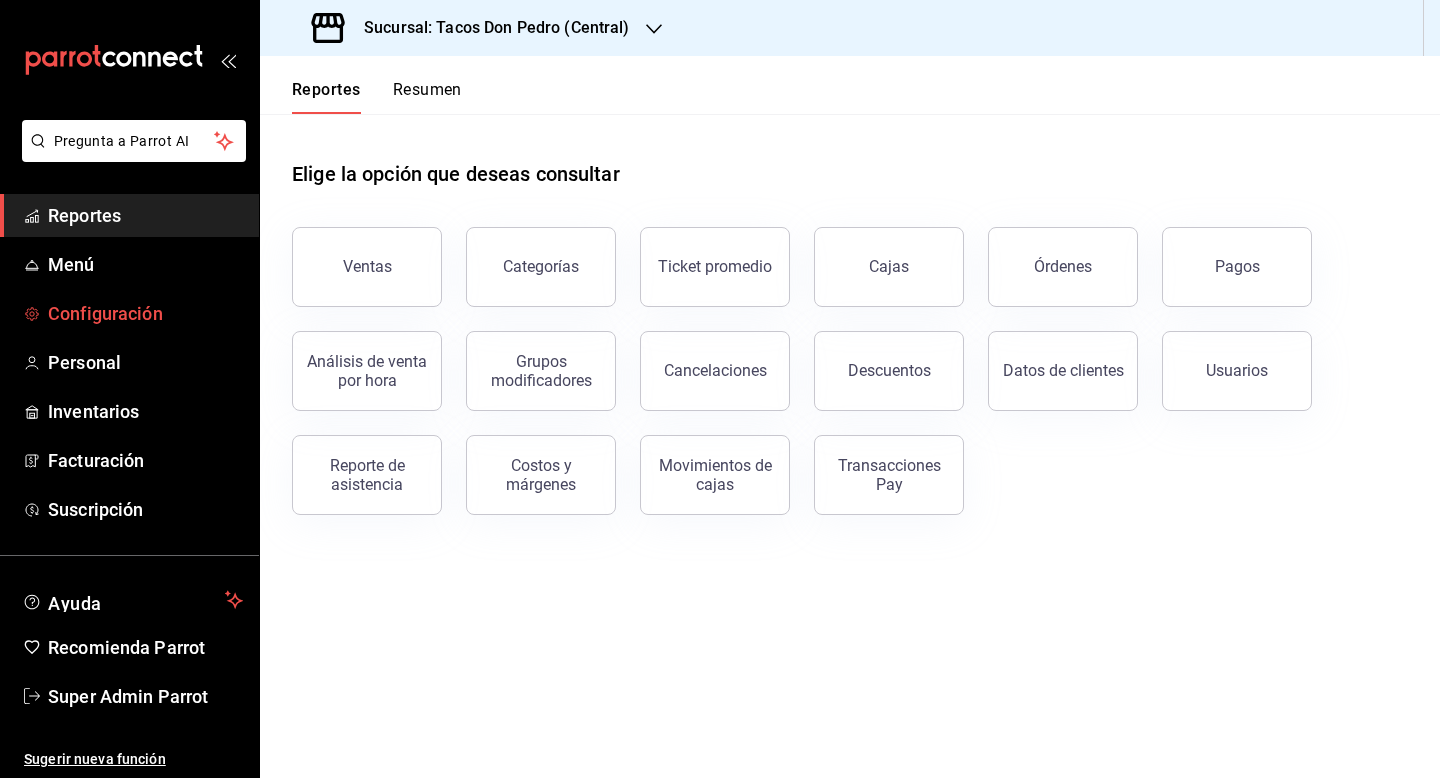 click on "Configuración" at bounding box center (145, 313) 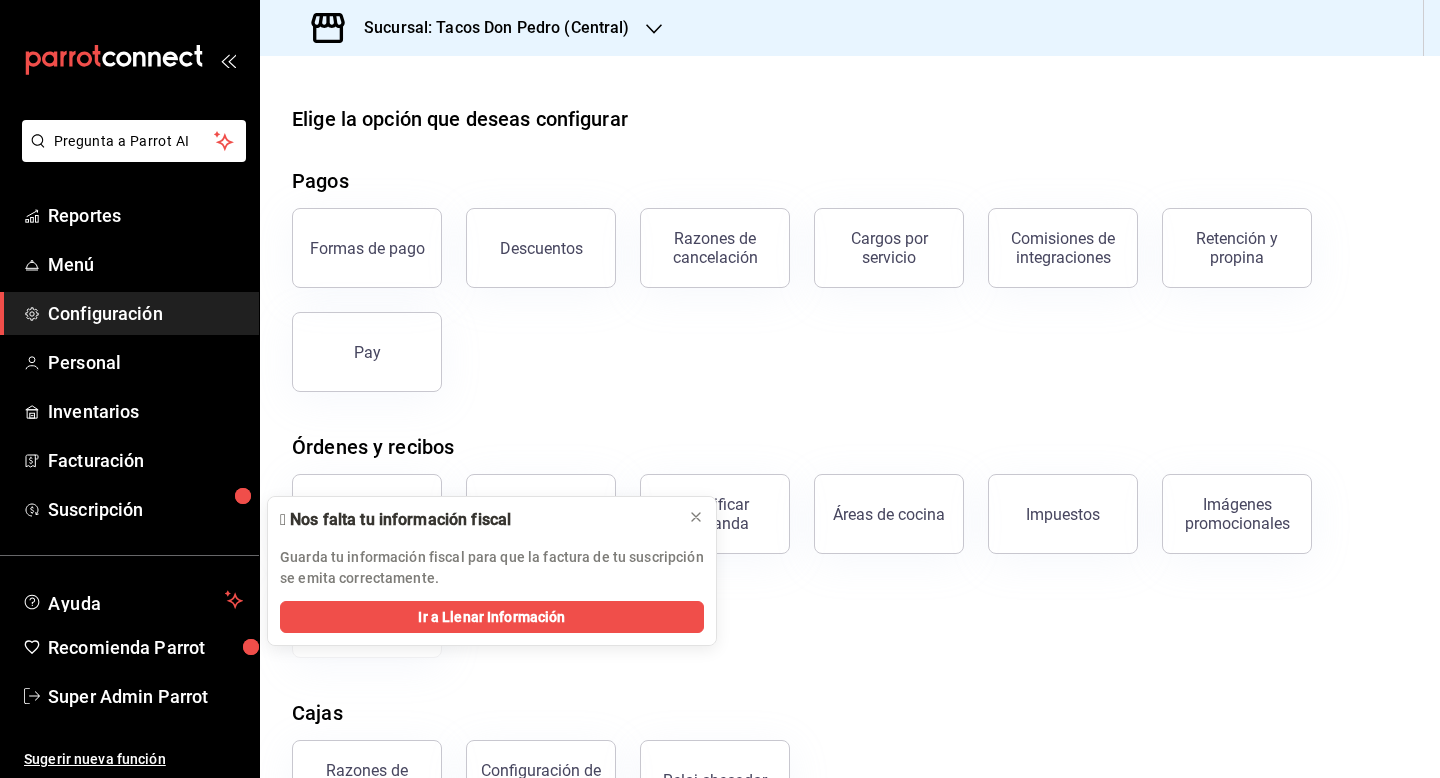 click on "Sucursal: Tacos Don Pedro (Central)" at bounding box center (489, 28) 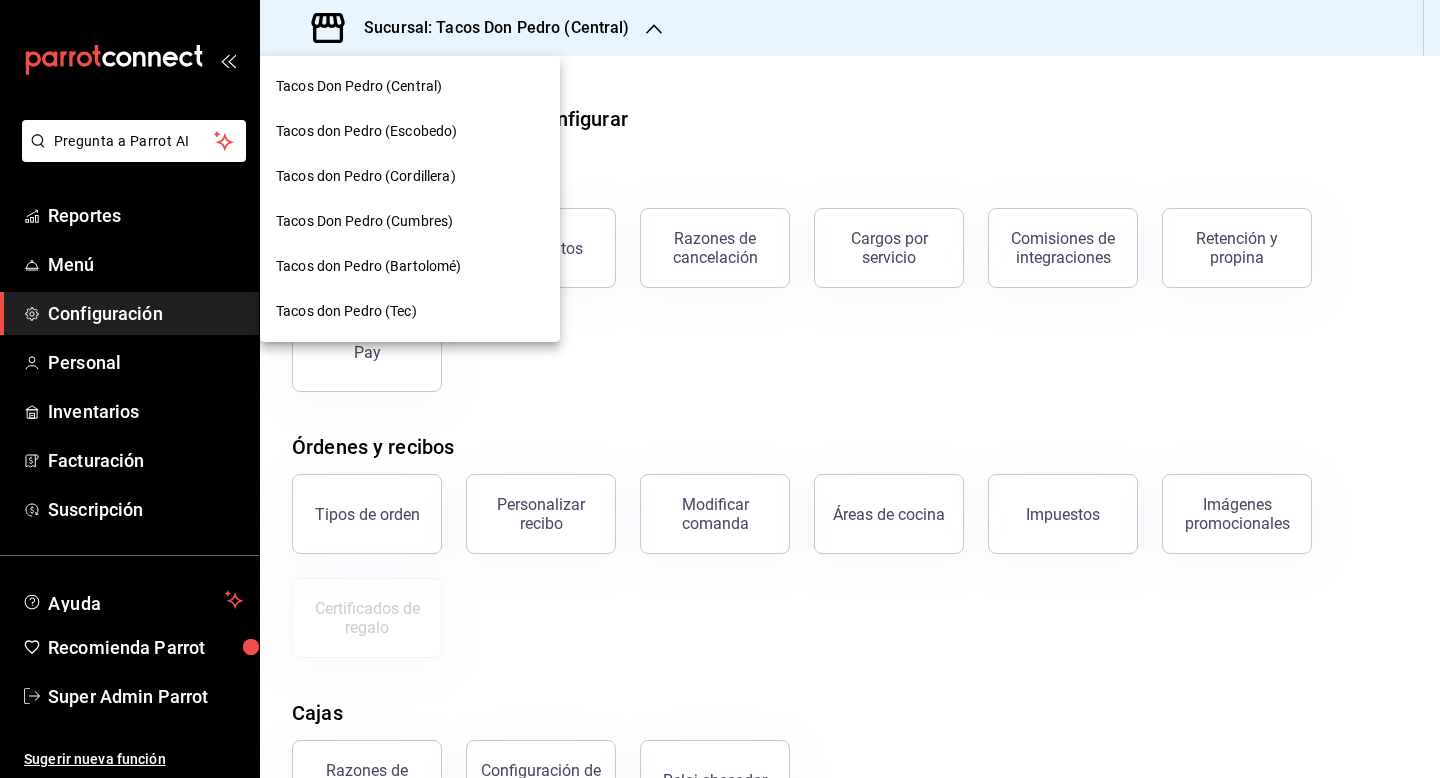 click on "Tacos Don Pedro (Cumbres)" at bounding box center (410, 221) 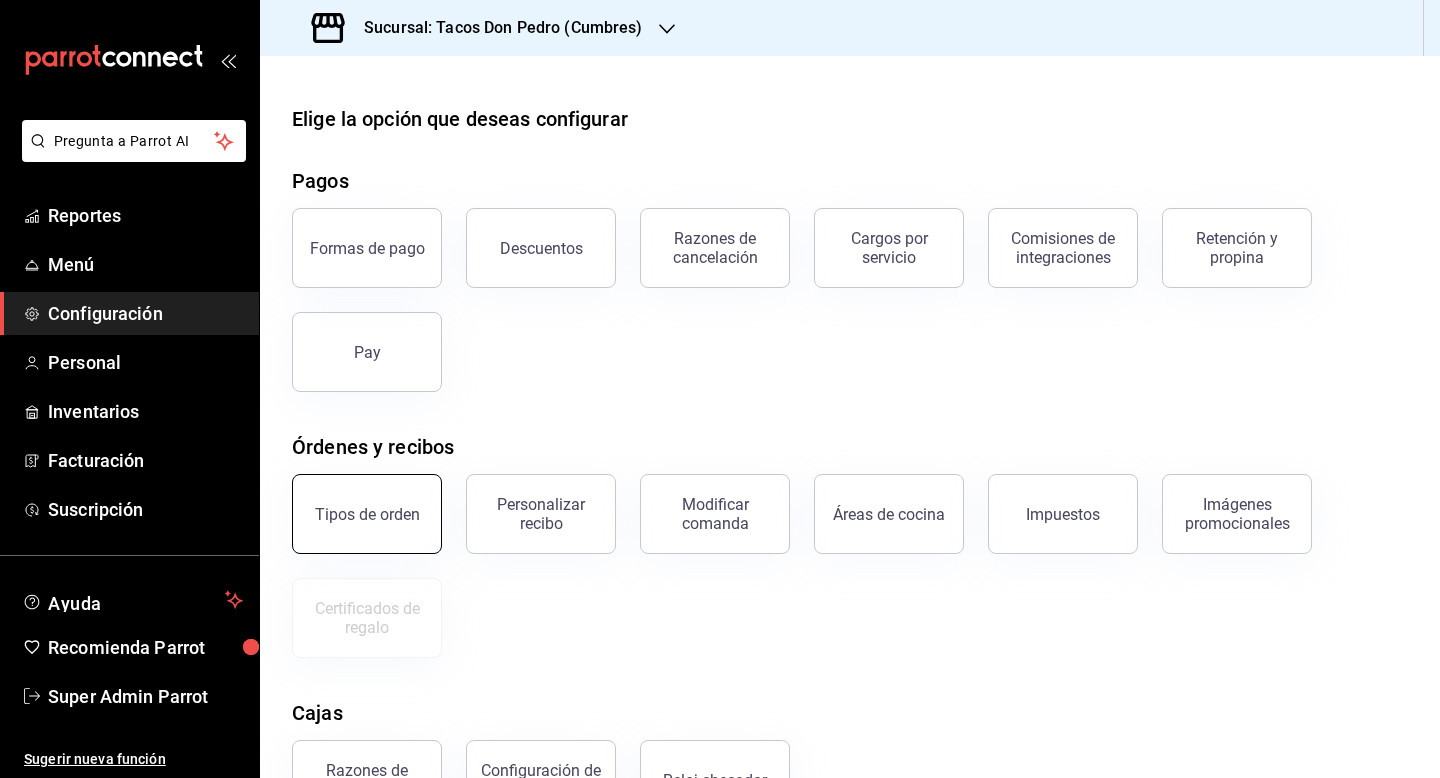 click on "Tipos de orden" at bounding box center (367, 514) 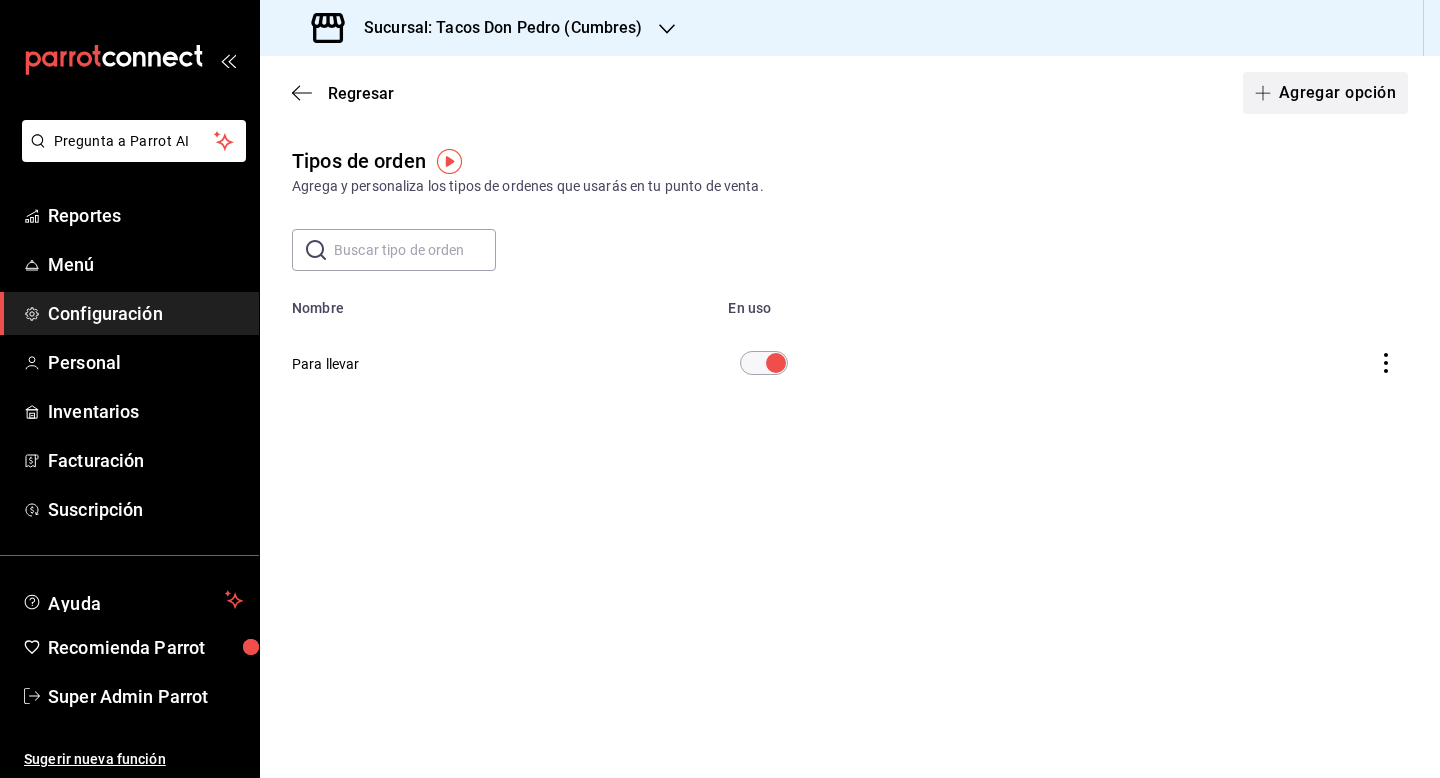click on "Agregar opción" at bounding box center [1325, 93] 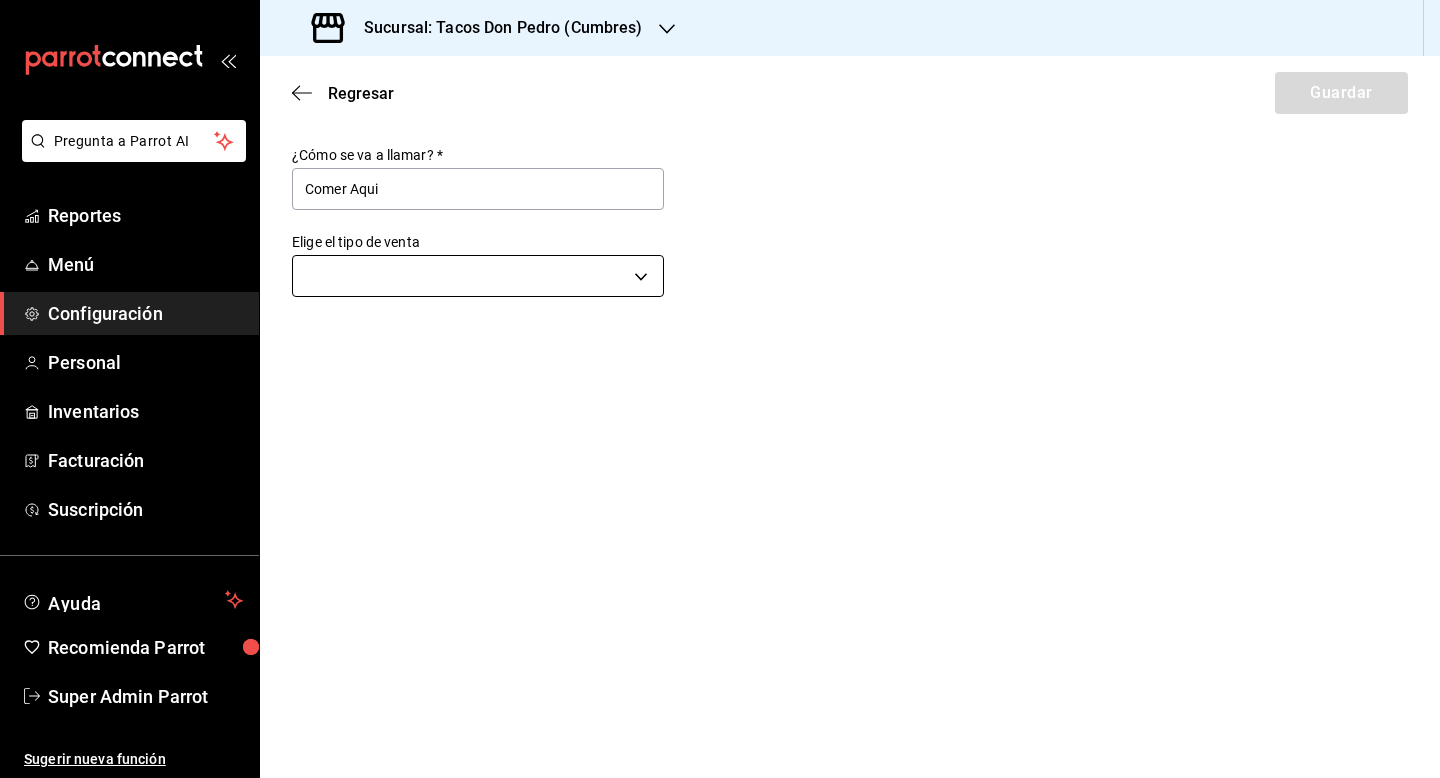 type on "Comer Aqui" 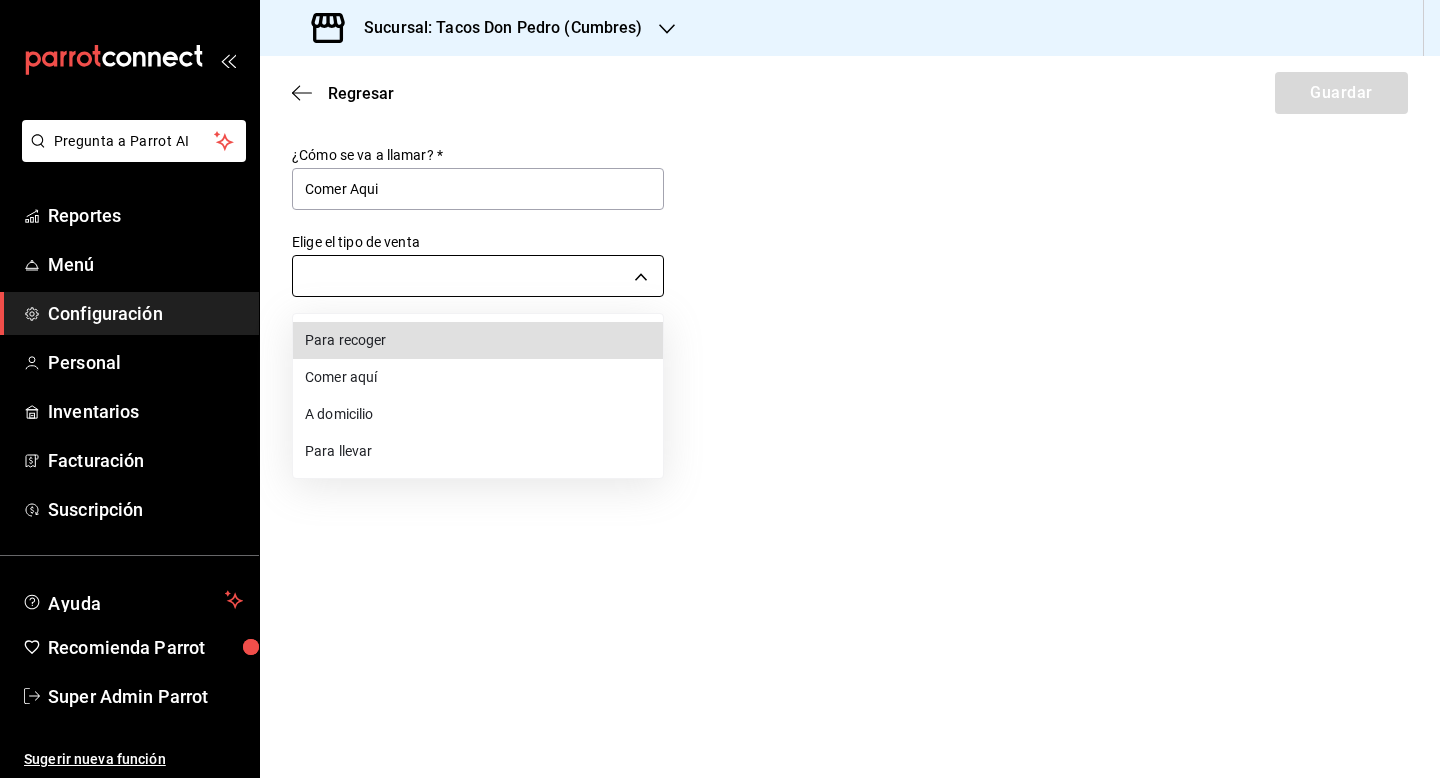 click on "Pregunta a Parrot AI Reportes   Menú   Configuración   Personal   Inventarios   Facturación   Suscripción   Ayuda Recomienda Parrot   Super Admin Parrot   Sugerir nueva función   Sucursal: Tacos Don Pedro (Cumbres) Regresar Guardar ¿Cómo se va a llamar?   * Comer Aqui Elige el tipo de venta ​ GANA 1 MES GRATIS EN TU SUSCRIPCIÓN AQUÍ ¿Recuerdas cómo empezó tu restaurante?
Hoy puedes ayudar a un colega a tener el mismo cambio que tú viviste.
Recomienda Parrot directamente desde tu Portal Administrador.
Es fácil y rápido.
🎁 Por cada restaurante que se una, ganas 1 mes gratis. Ver video tutorial Ir a video Pregunta a Parrot AI Reportes   Menú   Configuración   Personal   Inventarios   Facturación   Suscripción   Ayuda Recomienda Parrot   Super Admin Parrot   Sugerir nueva función   Visitar centro de ayuda ([PHONE]) [EMAIL] Visitar centro de ayuda ([PHONE]) [EMAIL] Para recoger Comer aquí A domicilio Para llevar" at bounding box center (720, 389) 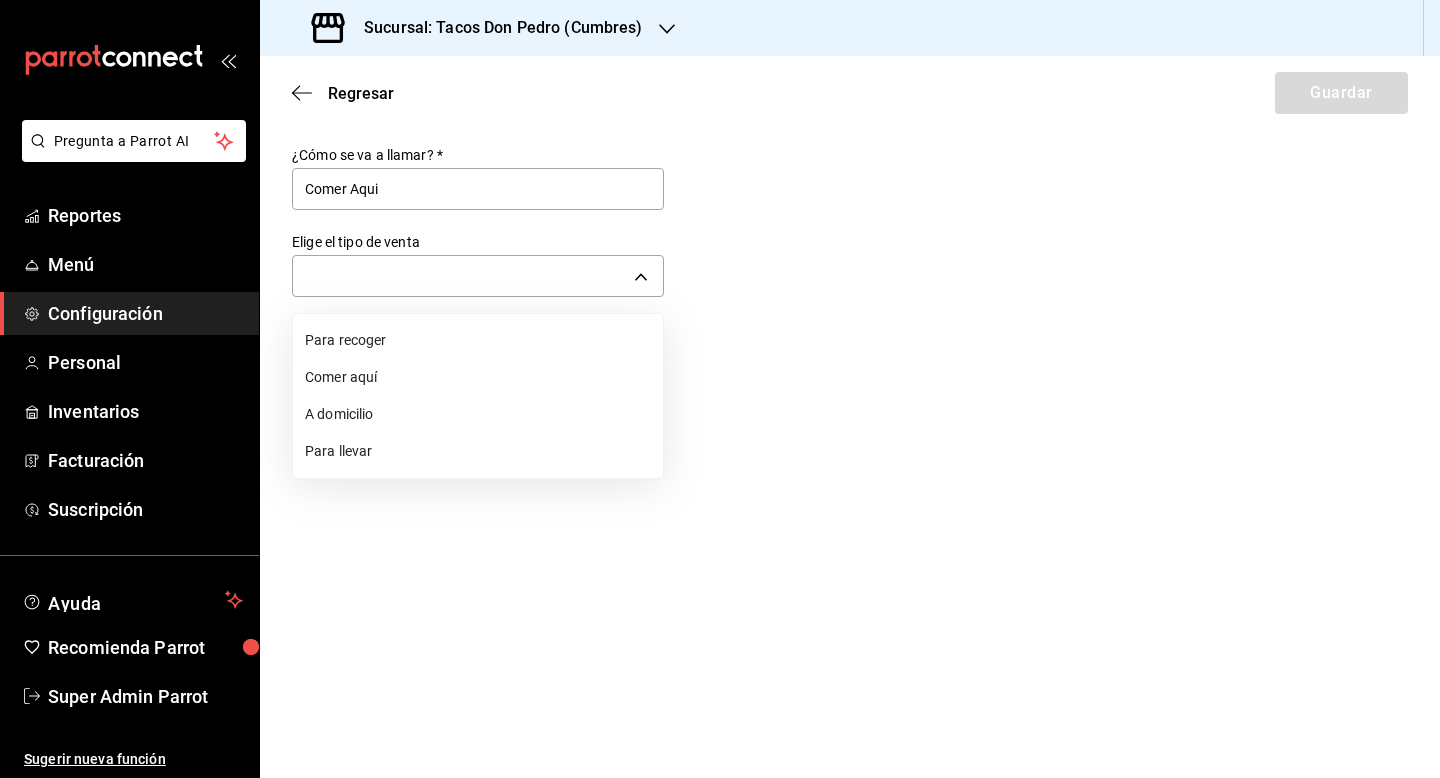 click on "Comer aquí" at bounding box center [478, 377] 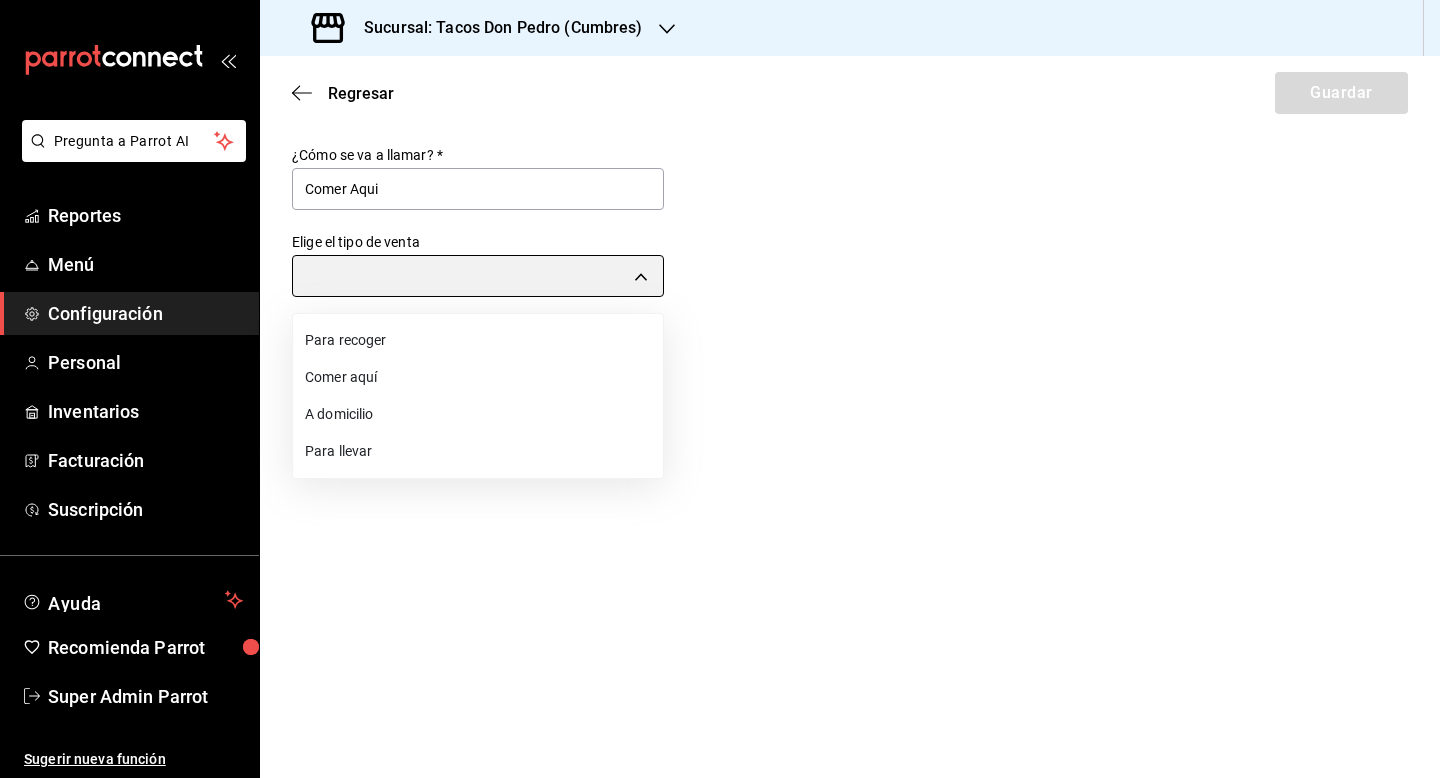 type on "DINE_IN" 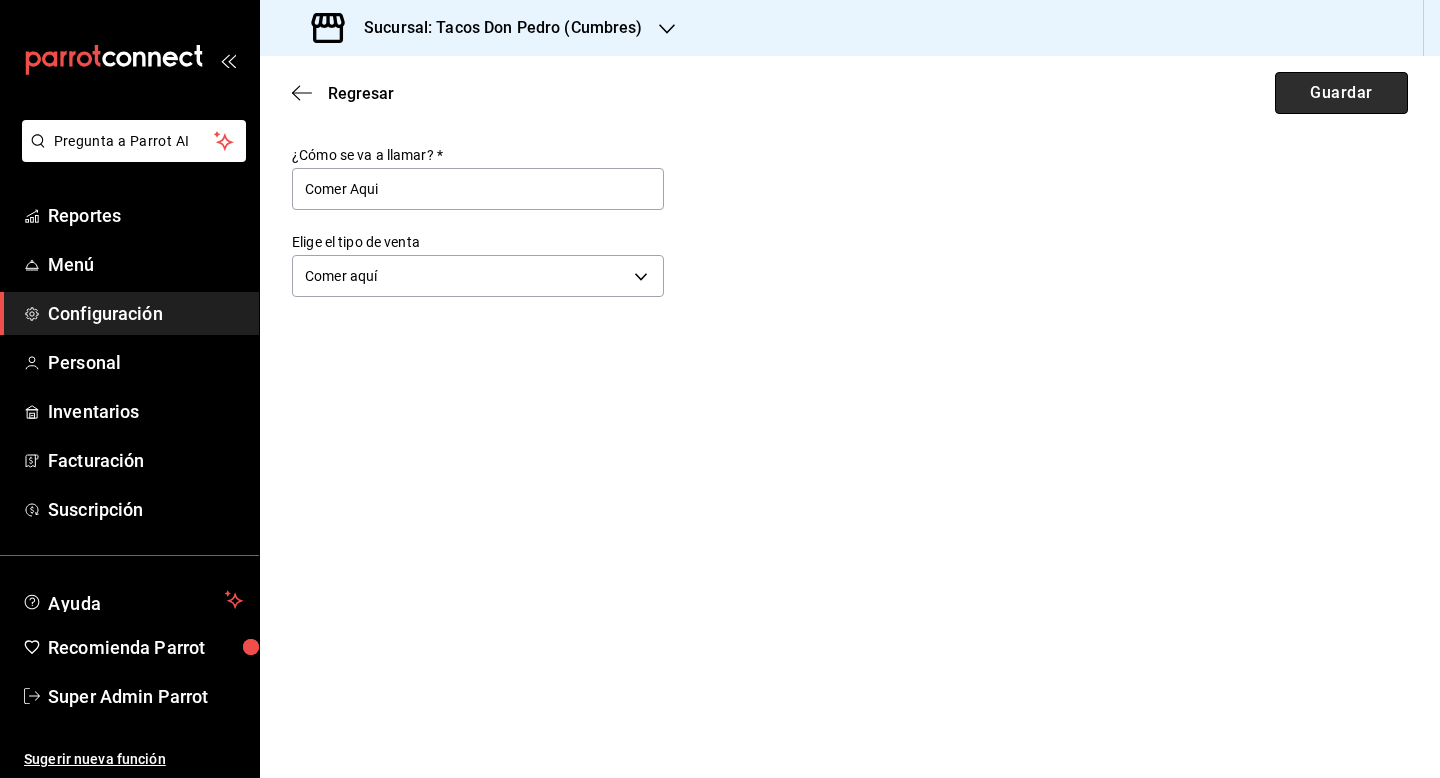 click on "Guardar" at bounding box center [1341, 93] 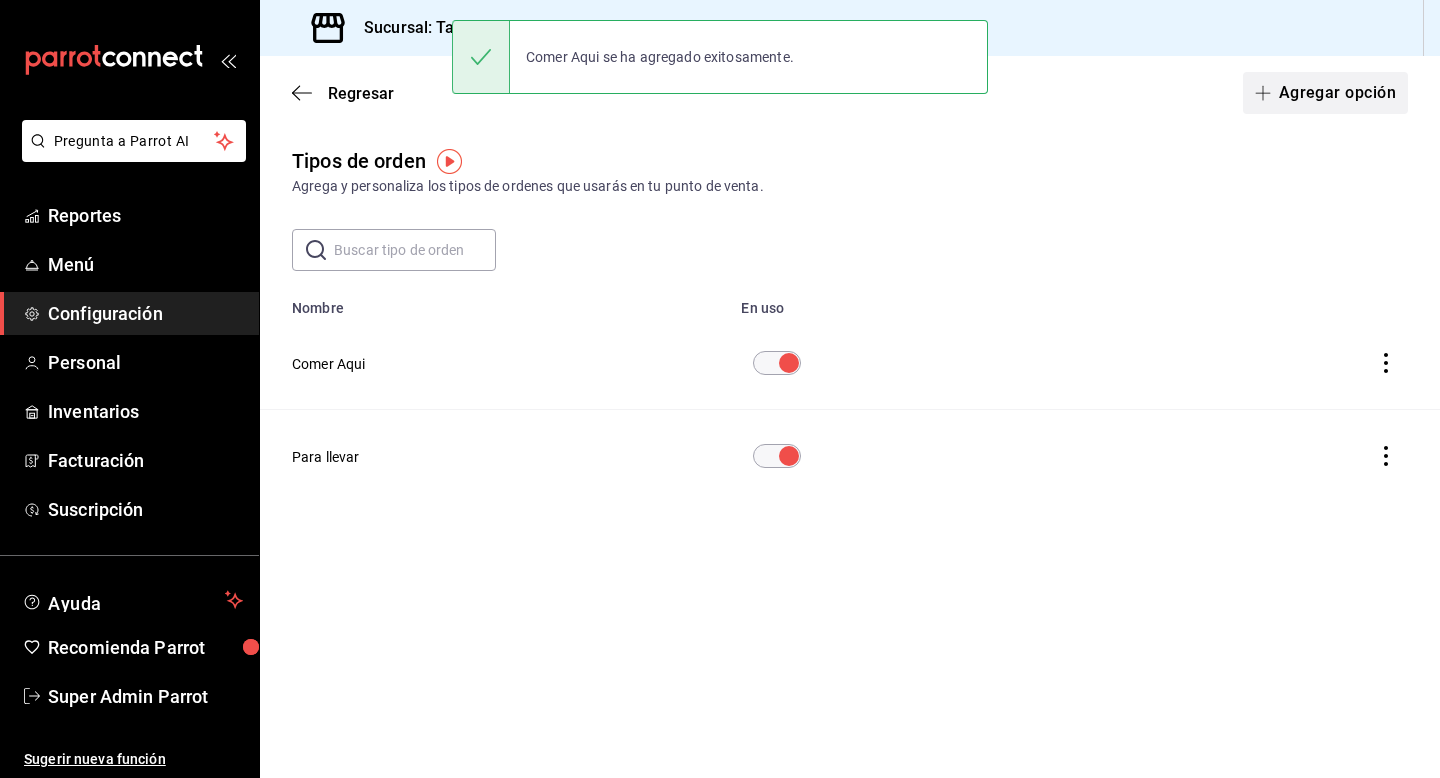 click on "Agregar opción" at bounding box center [1325, 93] 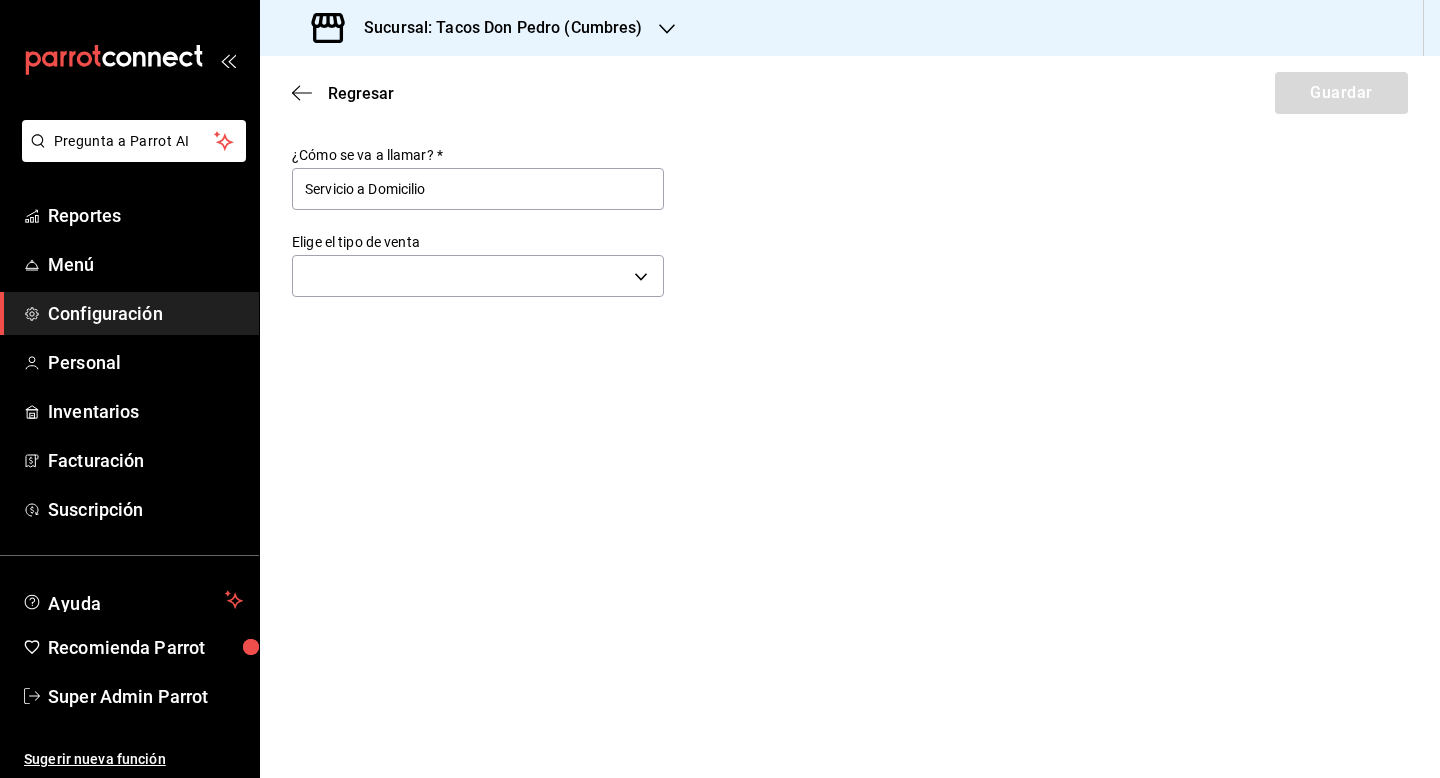 type on "Servicio a Domicilio" 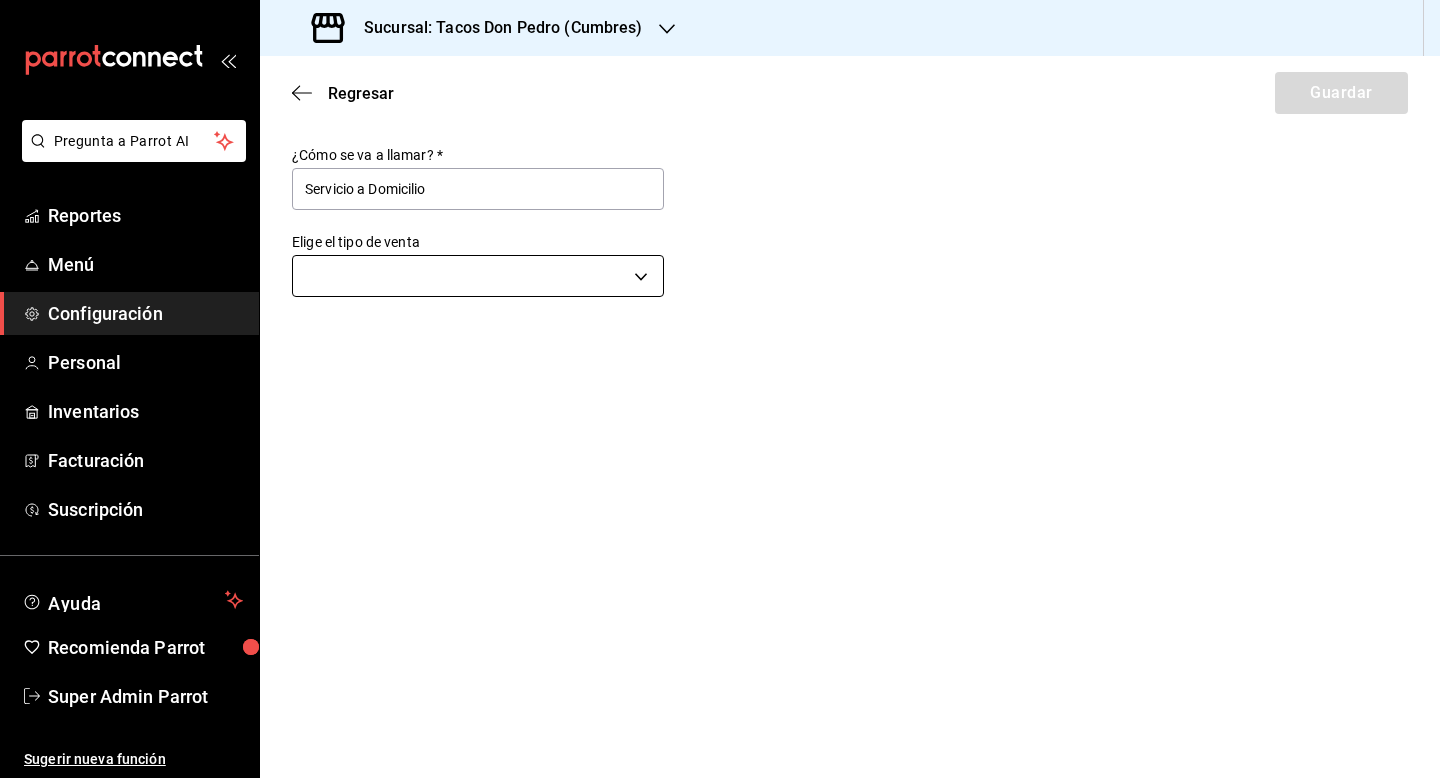 click on "Pregunta a Parrot AI Reportes   Menú   Configuración   Personal   Inventarios   Facturación   Suscripción   Ayuda Recomienda Parrot   Super Admin Parrot   Sugerir nueva función   Sucursal: Tacos Don Pedro (Cumbres) Regresar Guardar ¿Cómo se va a llamar?   * Servicio a Domicilio Elige el tipo de venta ​ GANA 1 MES GRATIS EN TU SUSCRIPCIÓN AQUÍ ¿Recuerdas cómo empezó tu restaurante?
Hoy puedes ayudar a un colega a tener el mismo cambio que tú viviste.
Recomienda Parrot directamente desde tu Portal Administrador.
Es fácil y rápido.
🎁 Por cada restaurante que se una, ganas 1 mes gratis. Ver video tutorial Ir a video Pregunta a Parrot AI Reportes   Menú   Configuración   Personal   Inventarios   Facturación   Suscripción   Ayuda Recomienda Parrot   Super Admin Parrot   Sugerir nueva función   Visitar centro de ayuda ([PHONE]) [EMAIL] Visitar centro de ayuda ([PHONE]) [EMAIL]" at bounding box center [720, 389] 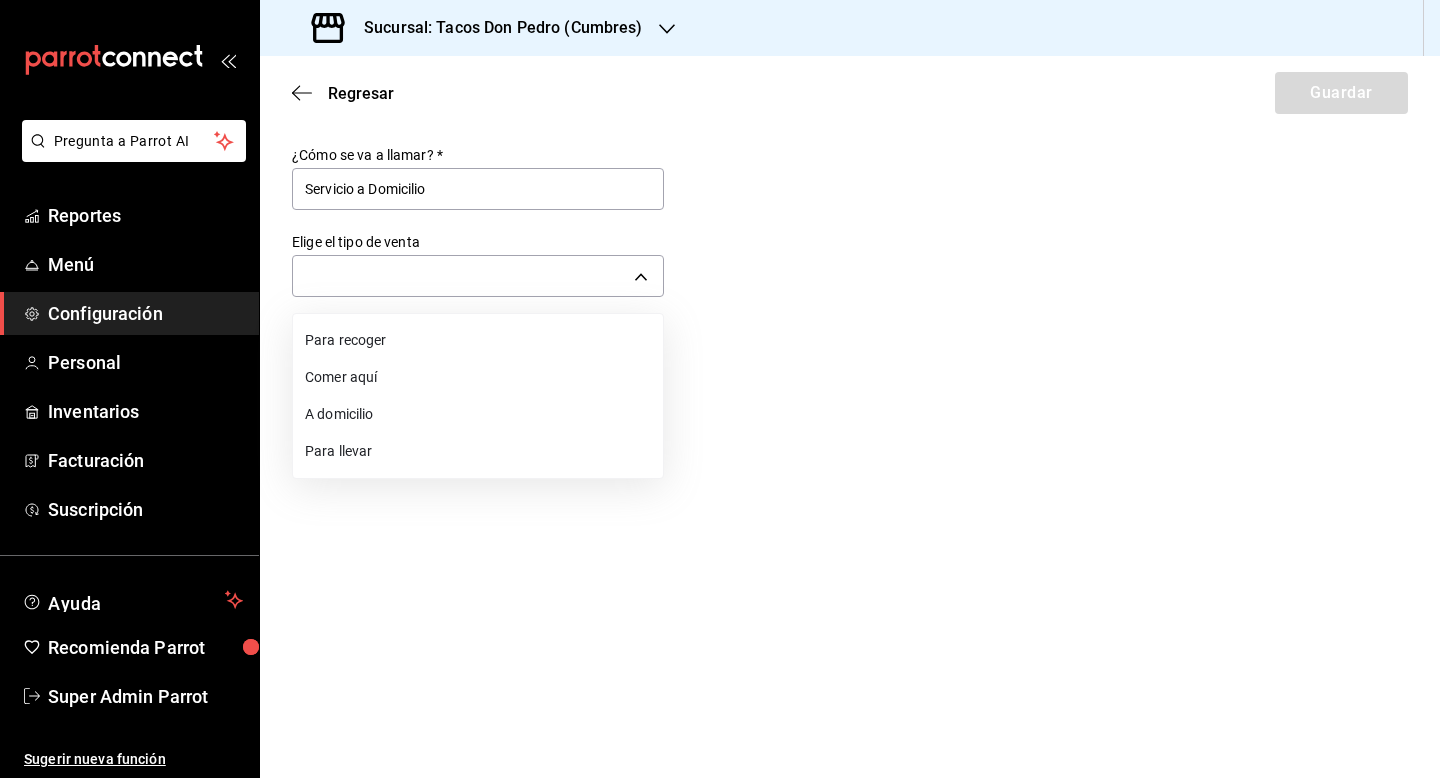 click on "A domicilio" at bounding box center [478, 414] 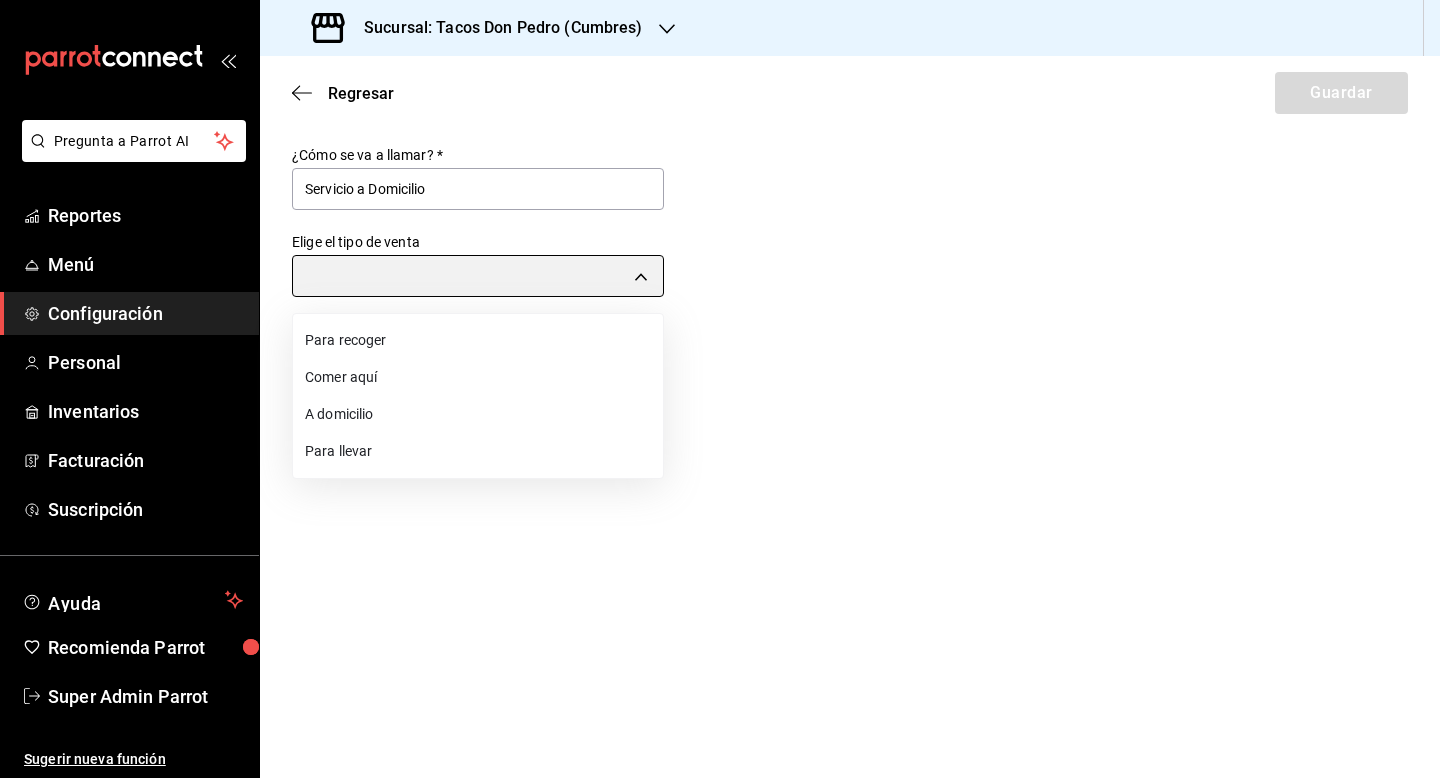 type on "DELIVERY" 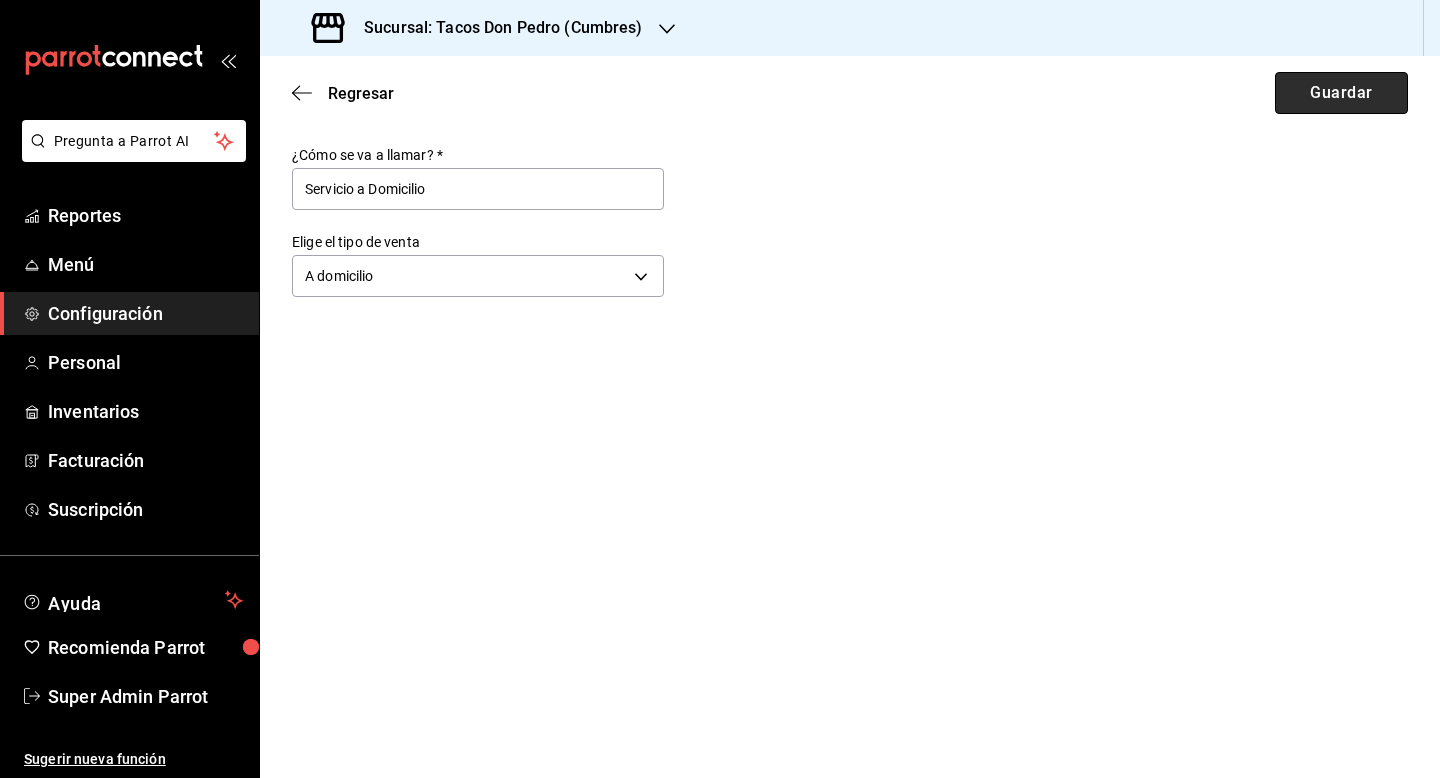 click on "Guardar" at bounding box center [1341, 93] 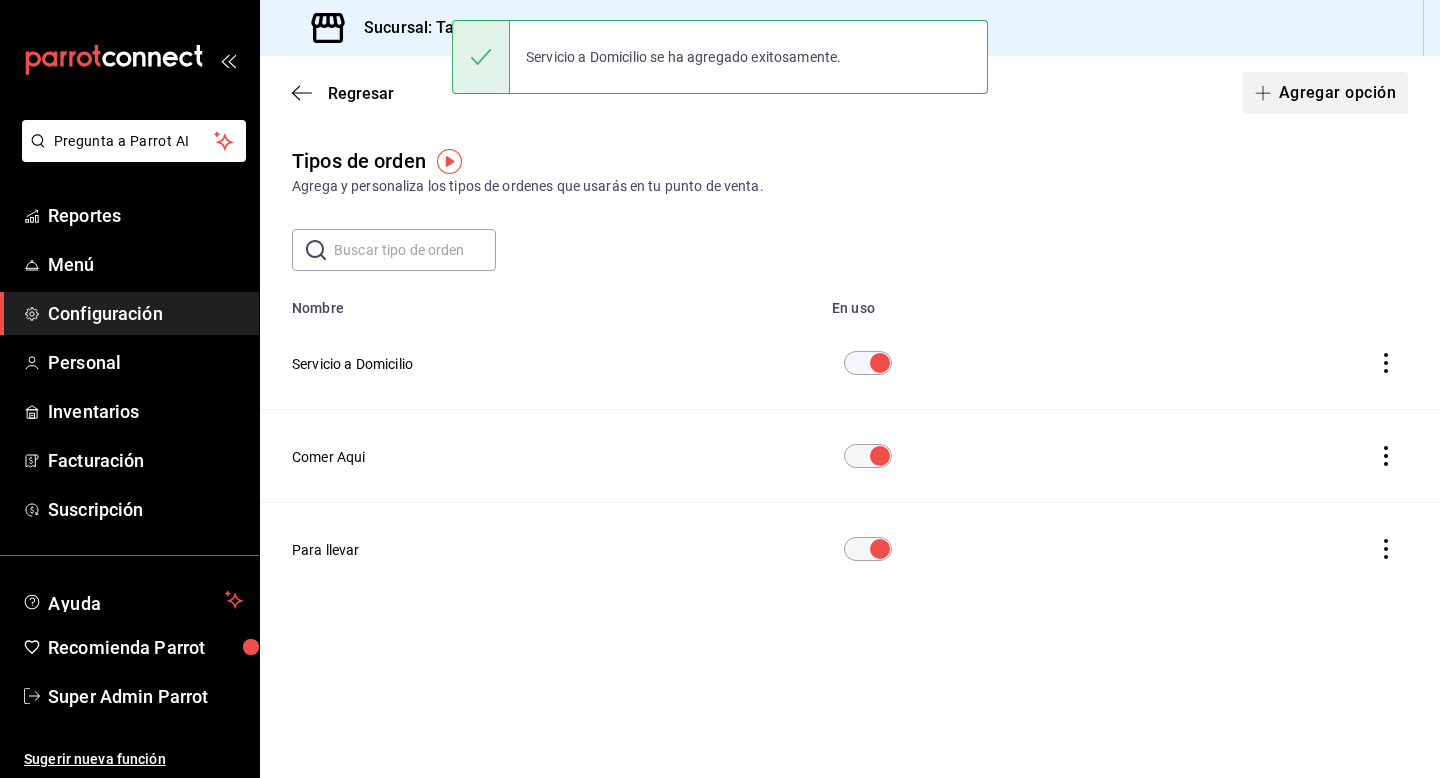 click on "Agregar opción" at bounding box center (1325, 93) 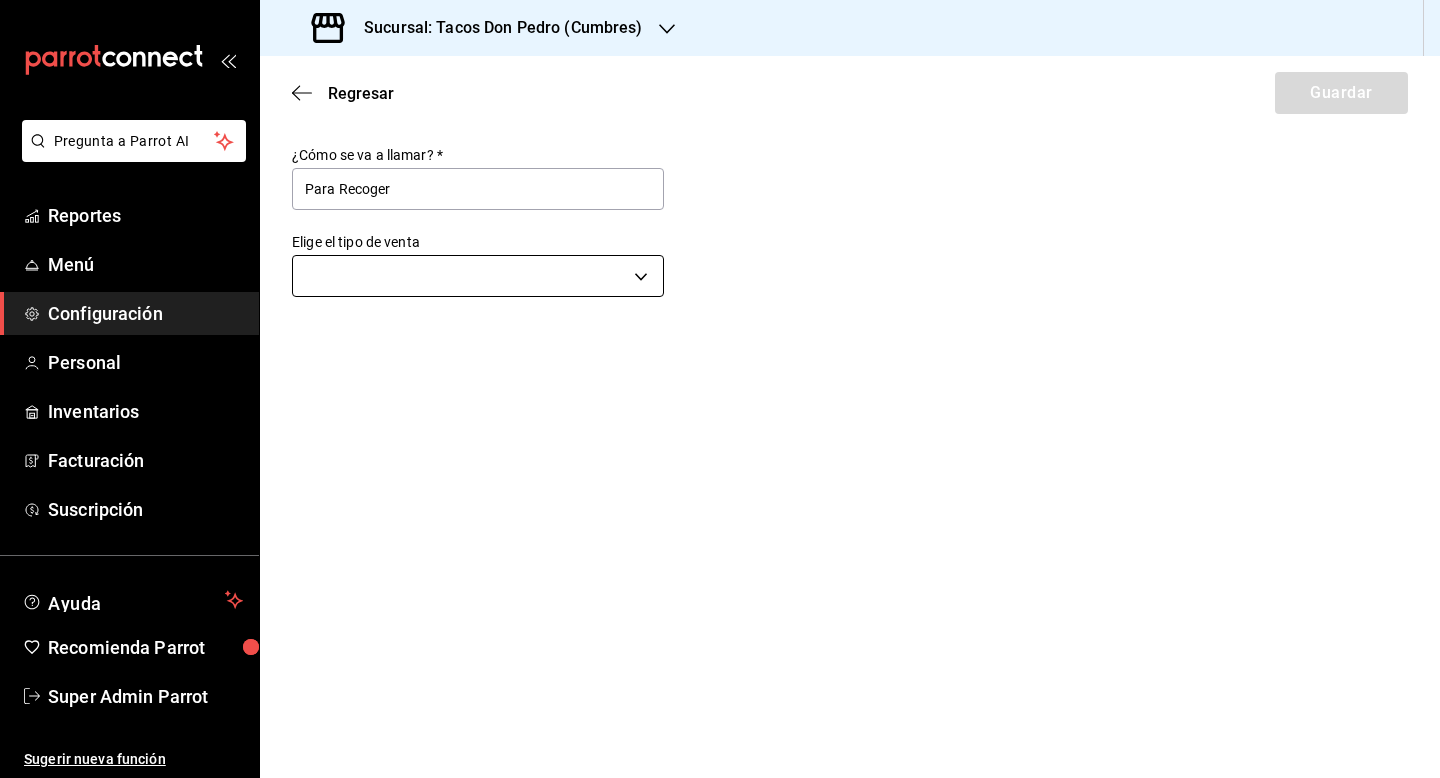 type on "Para Recoger" 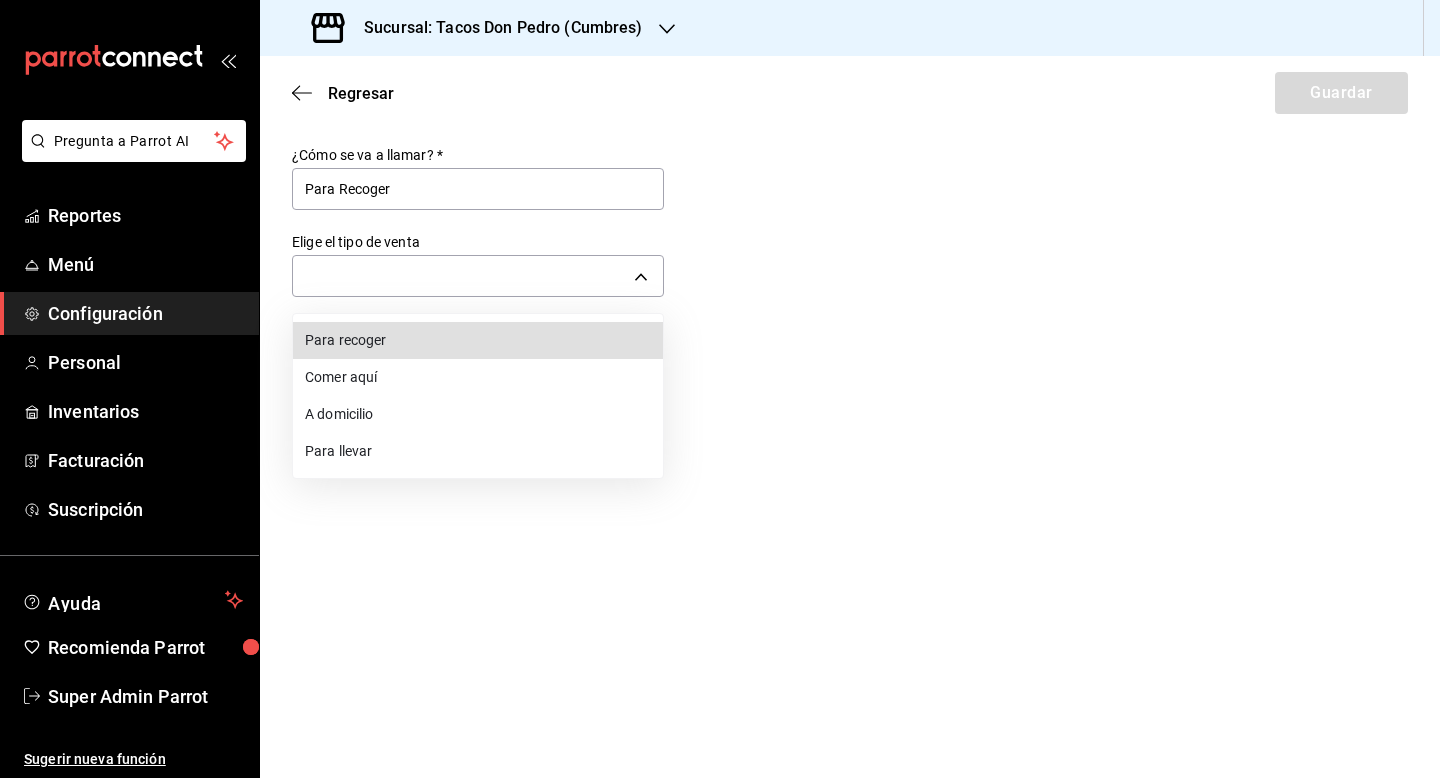 click on "Para recoger" at bounding box center (478, 340) 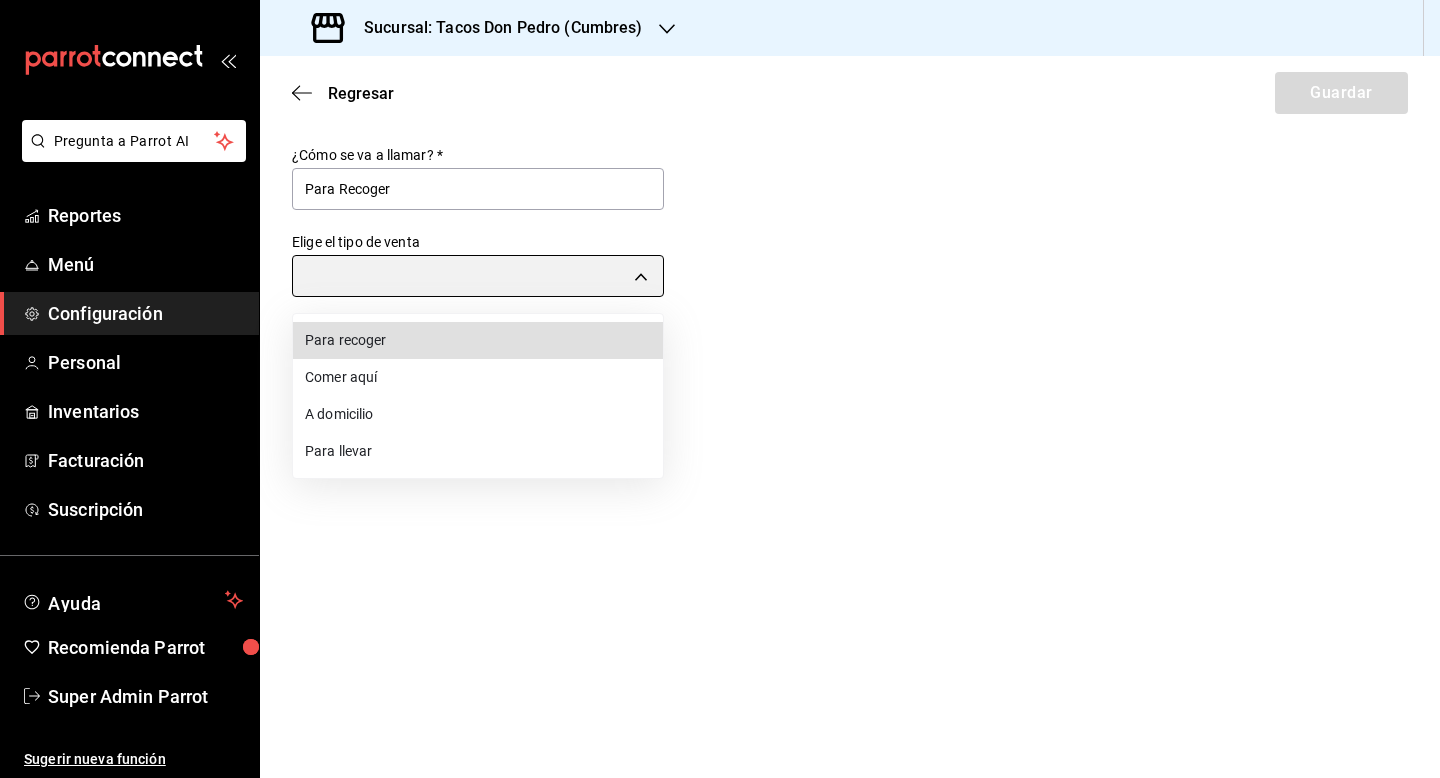 type on "PICK_UP" 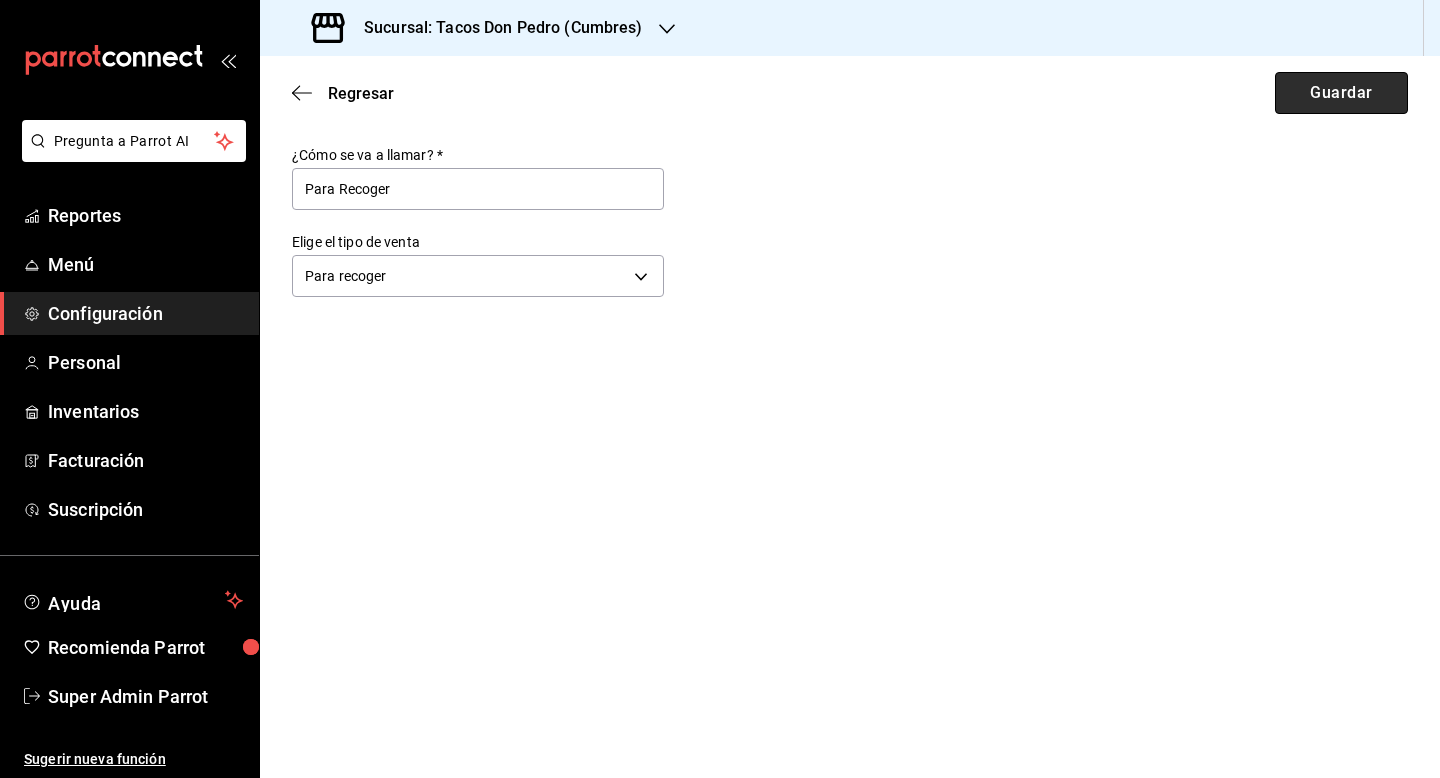 click on "Guardar" at bounding box center [1341, 93] 